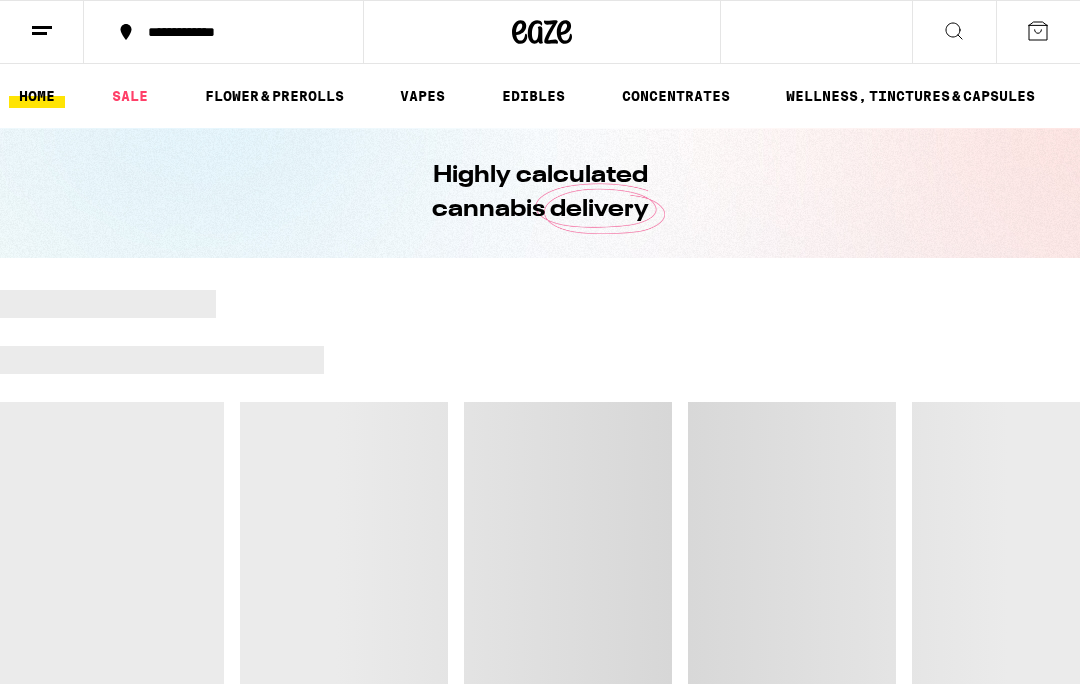 scroll, scrollTop: 0, scrollLeft: 0, axis: both 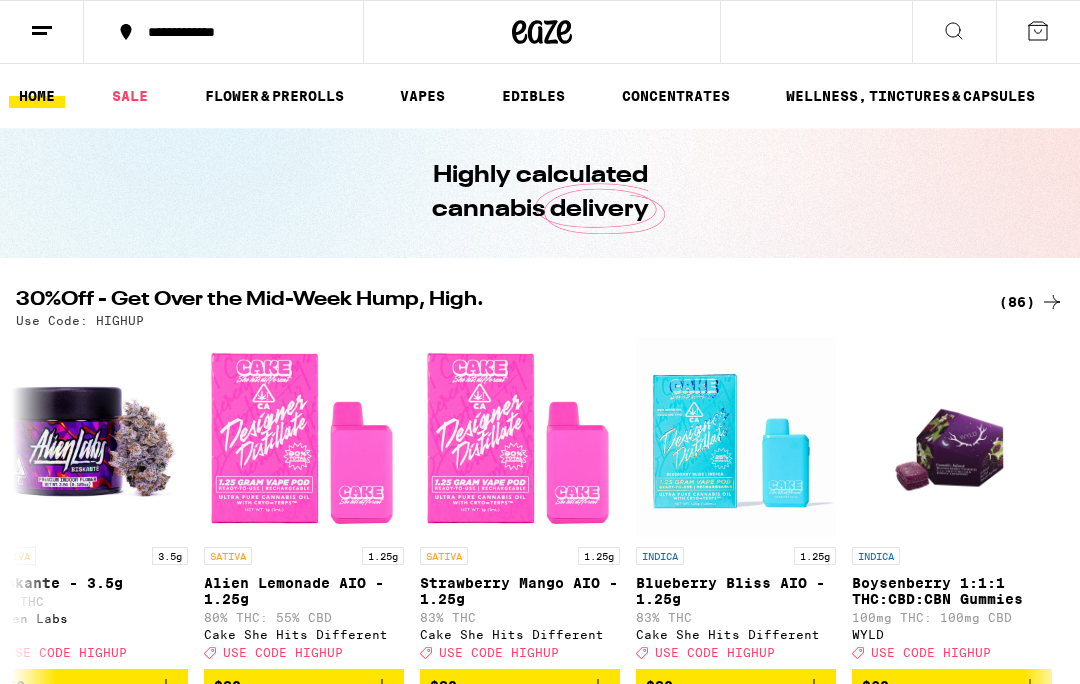 click 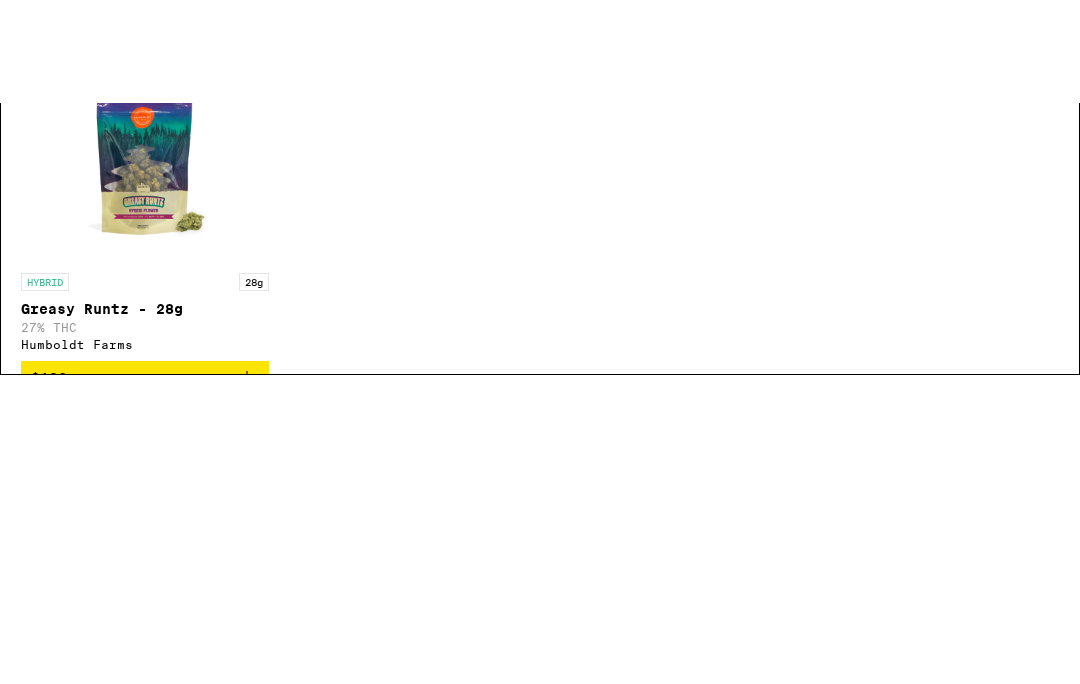 type on "Greasy runts" 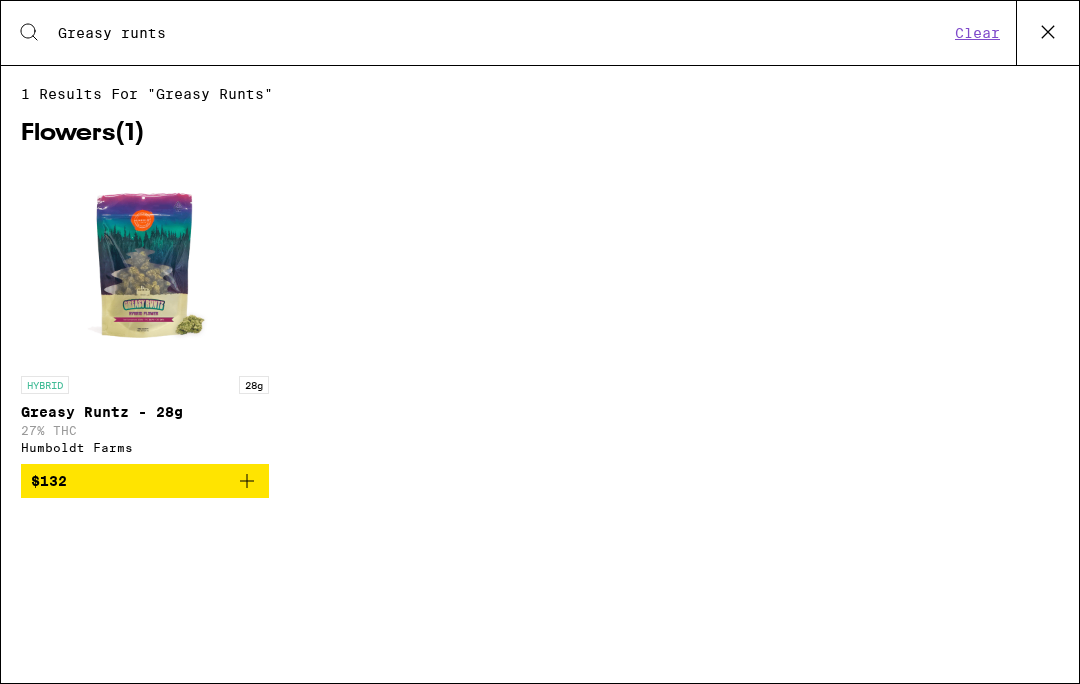 click at bounding box center [145, 266] 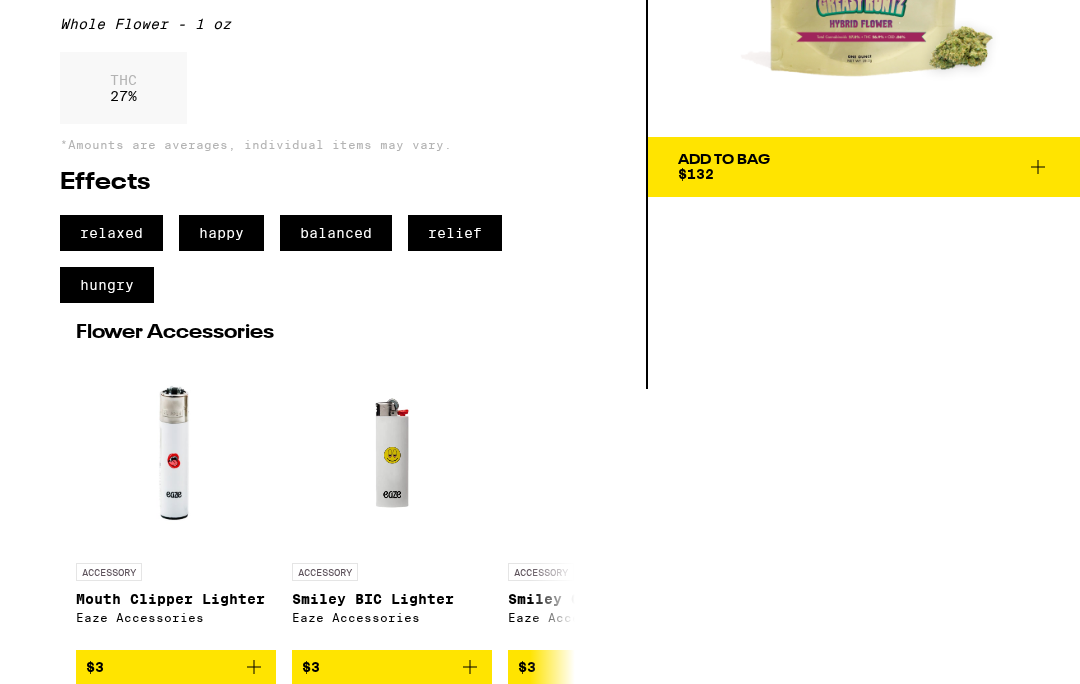 scroll, scrollTop: 351, scrollLeft: 0, axis: vertical 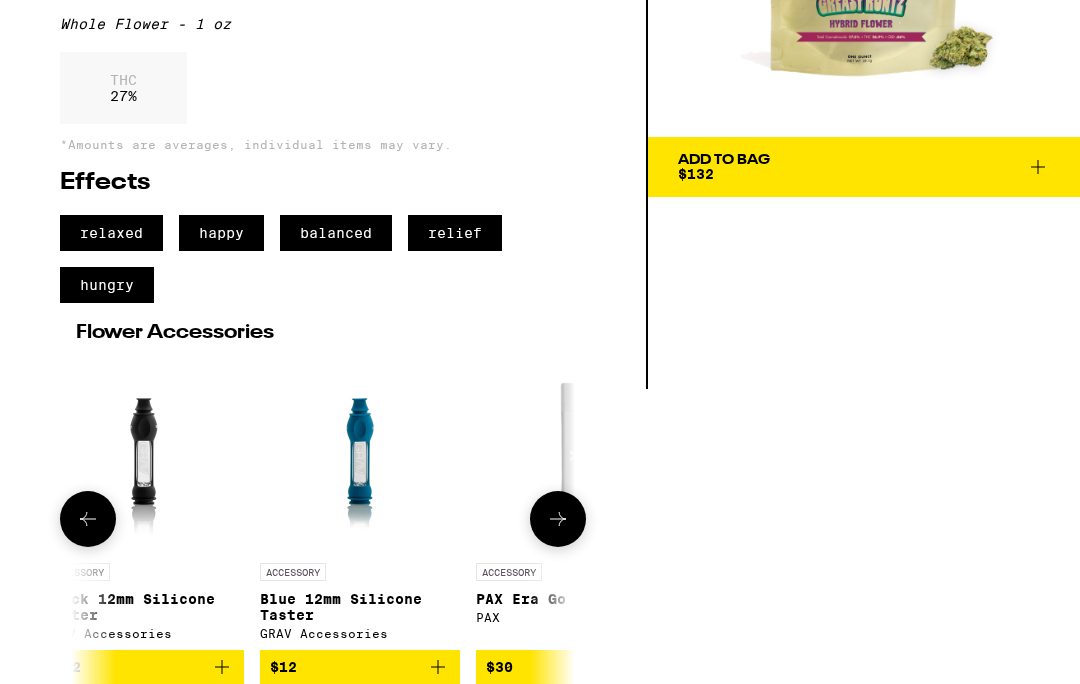 click at bounding box center (360, 453) 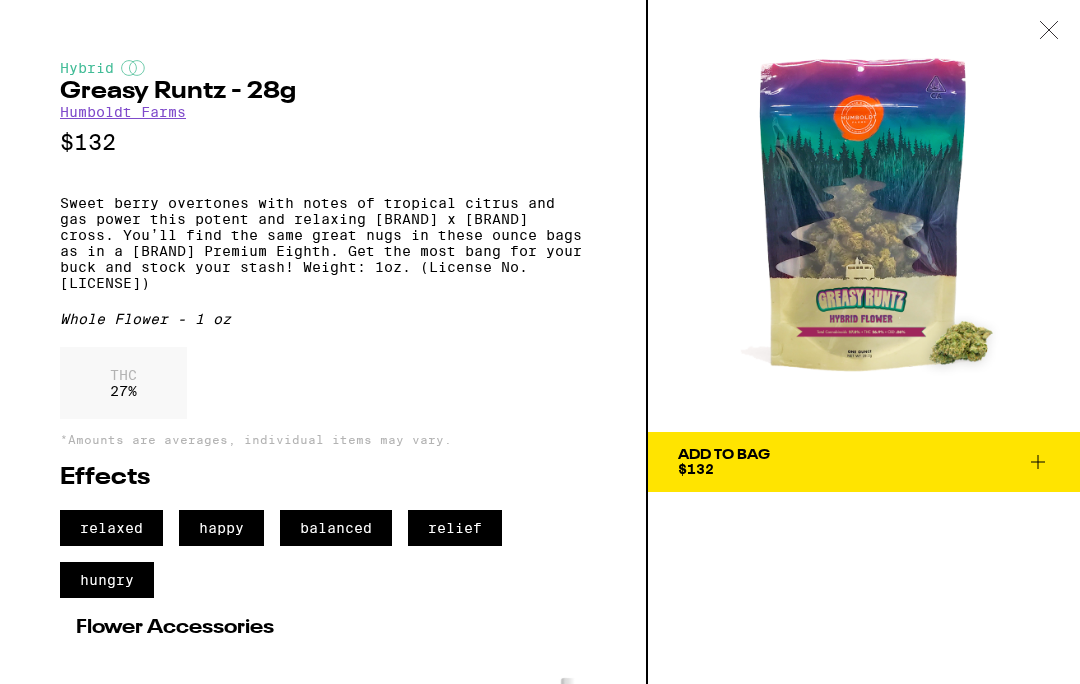 scroll, scrollTop: 0, scrollLeft: 0, axis: both 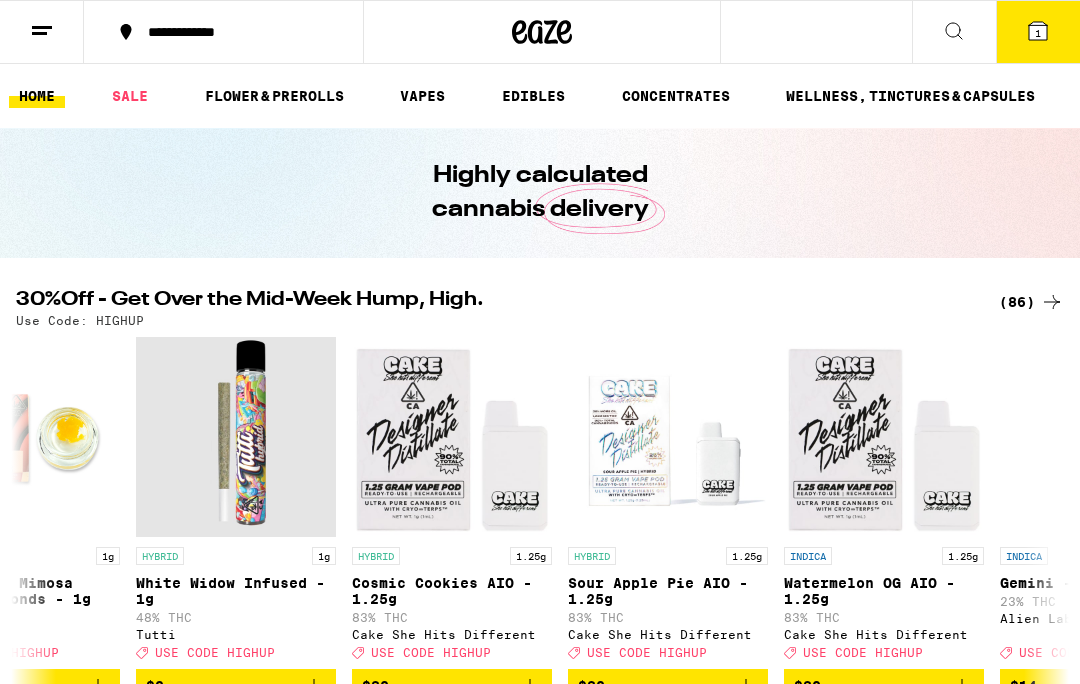 click on "1" at bounding box center [1038, 32] 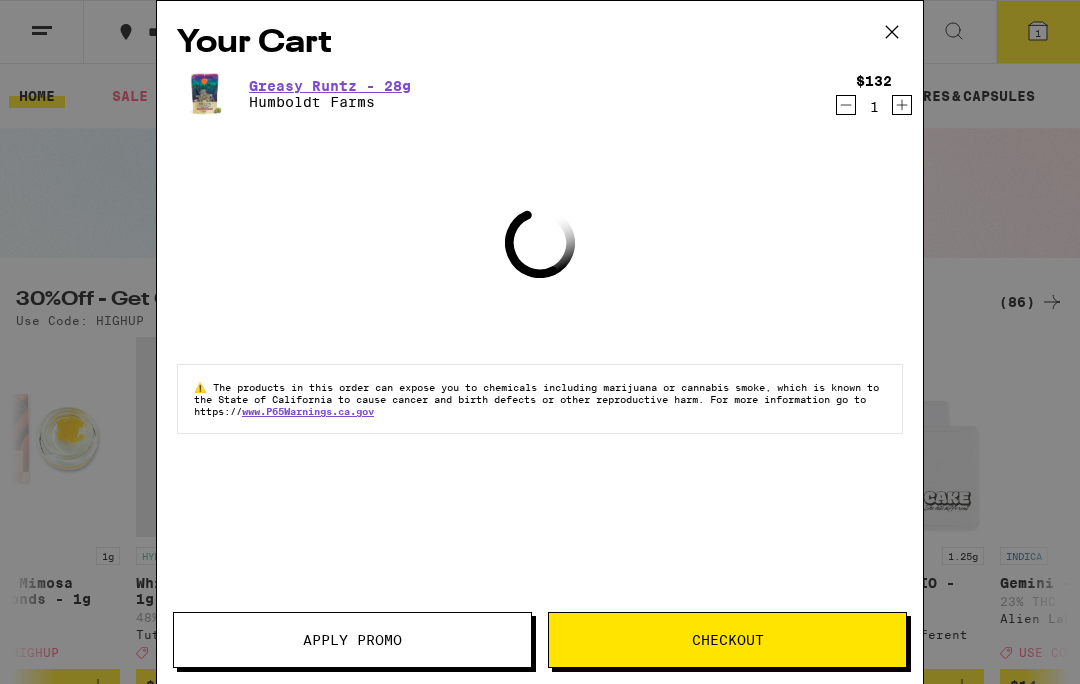 click on "Apply Promo" at bounding box center (352, 640) 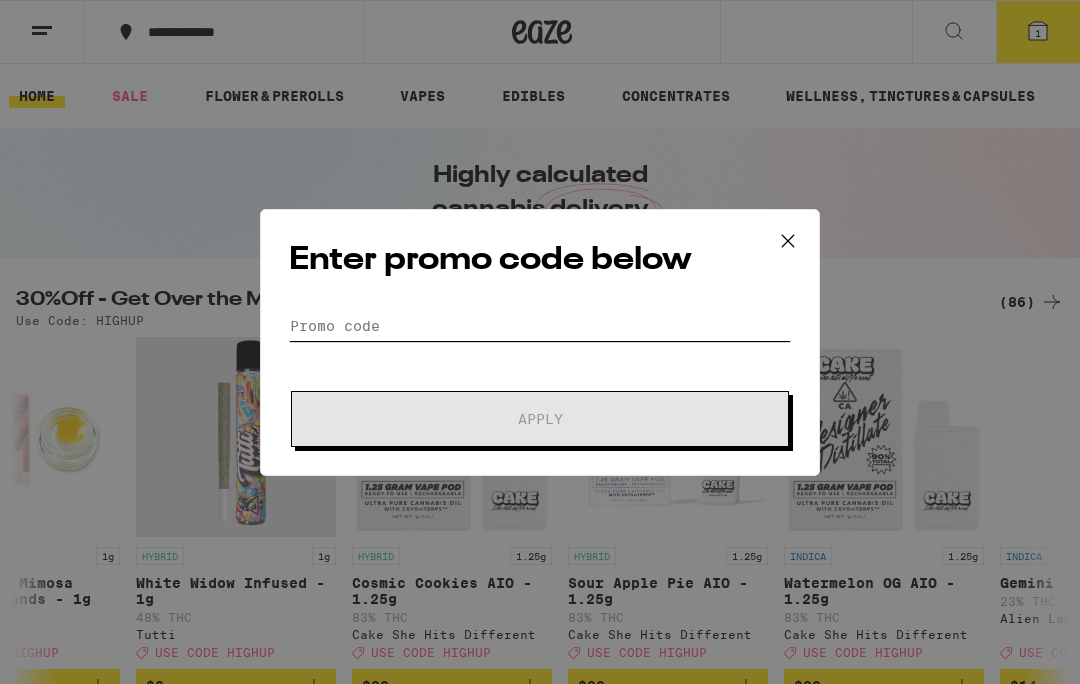 click on "Promo Code" at bounding box center [540, 326] 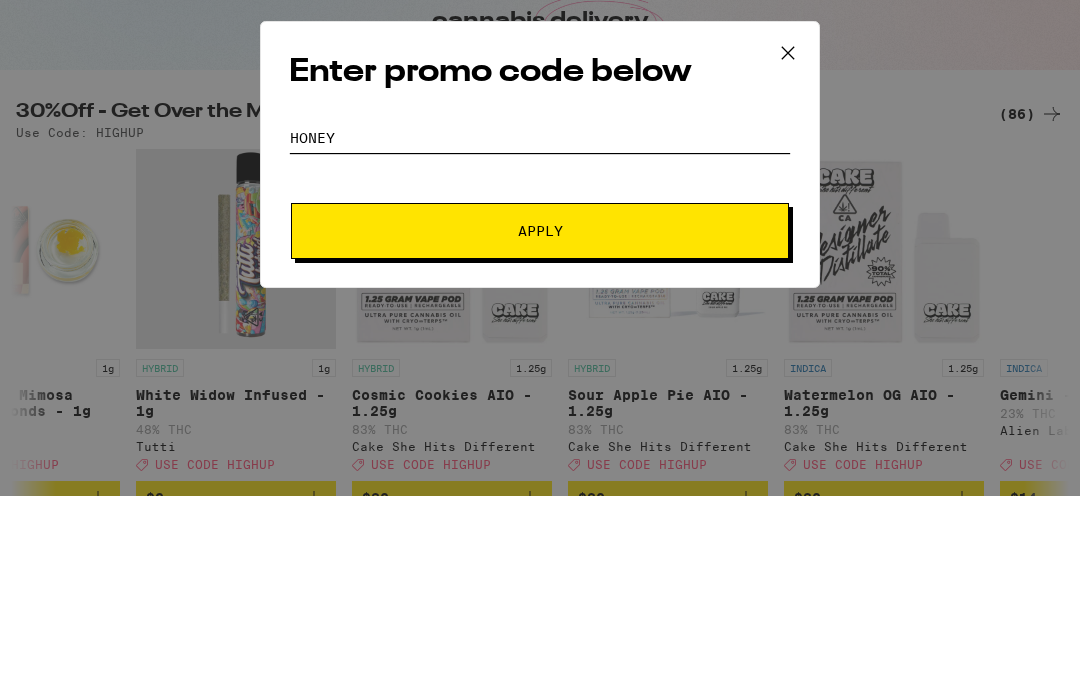scroll, scrollTop: 0, scrollLeft: 0, axis: both 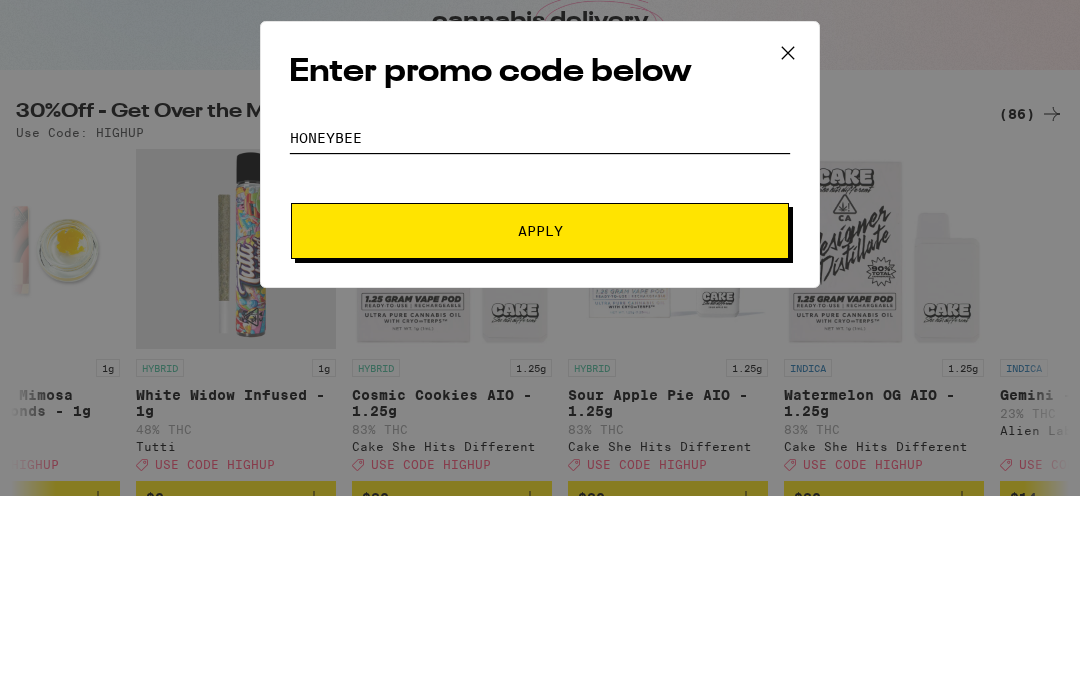 type on "Honeybee" 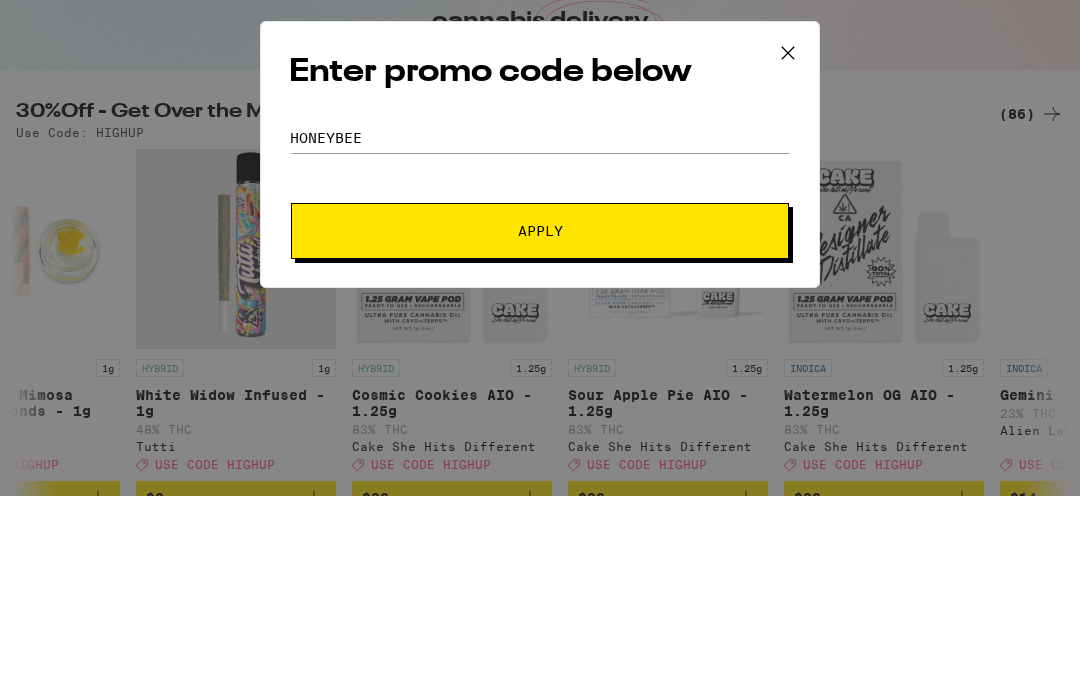 click on "Apply" at bounding box center [540, 419] 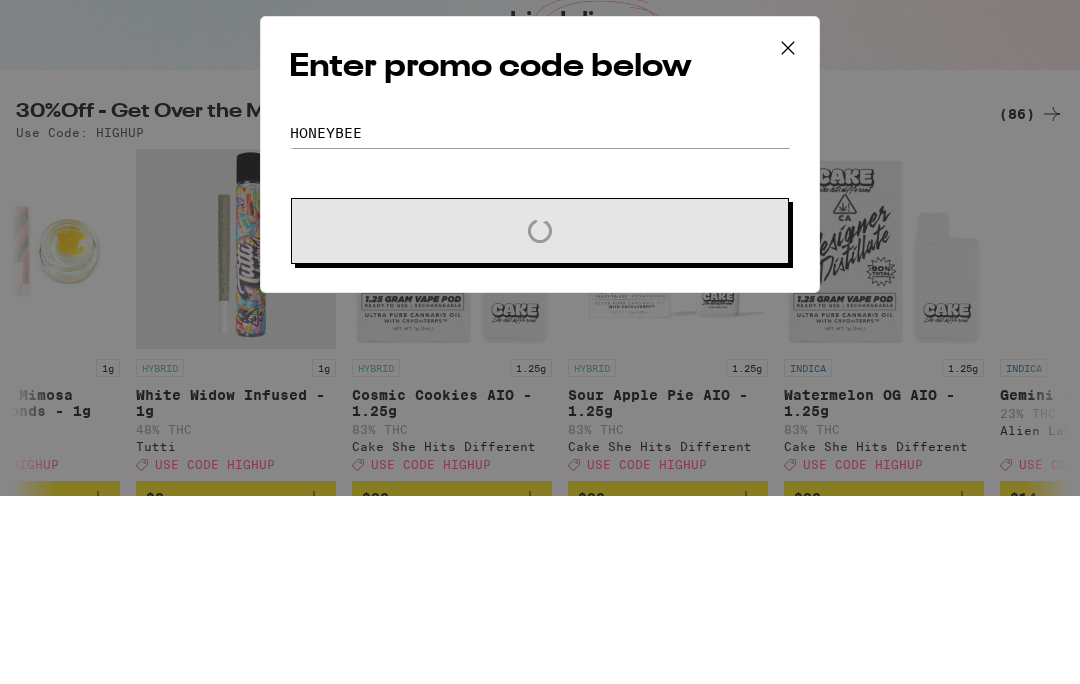 scroll, scrollTop: 188, scrollLeft: 0, axis: vertical 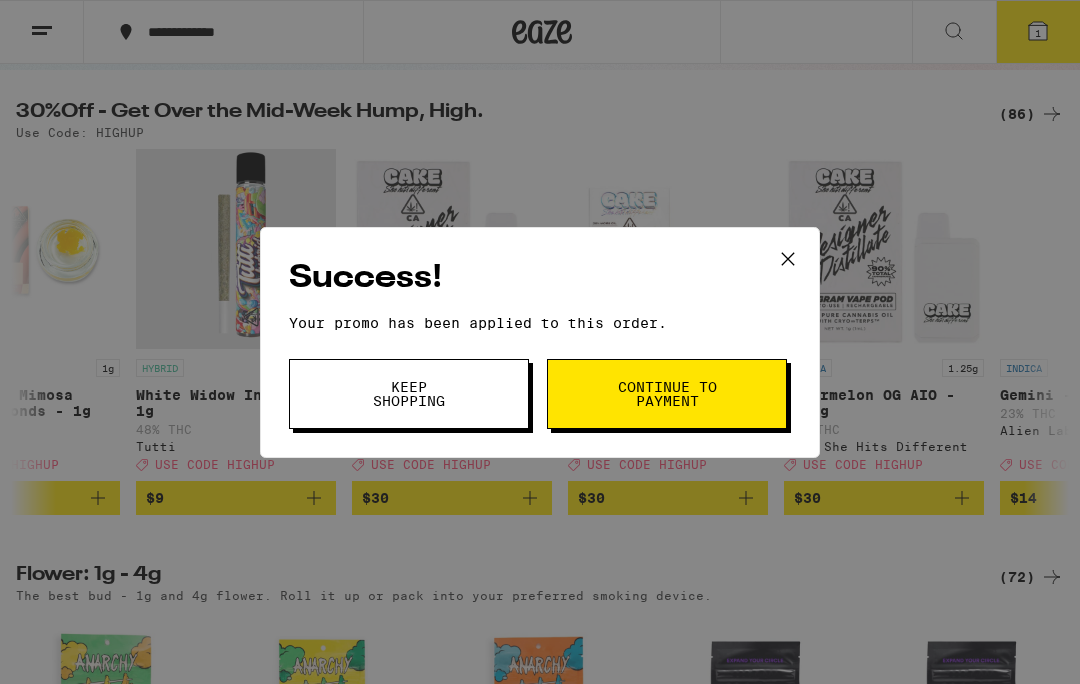 click on "Continue to payment" at bounding box center [667, 394] 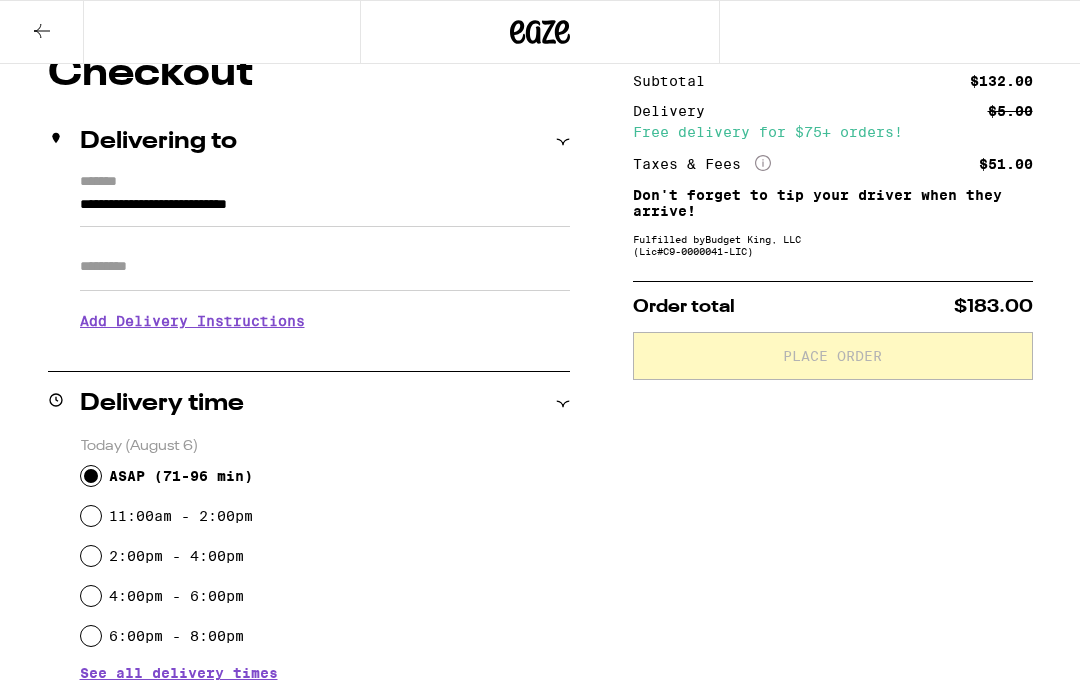 scroll, scrollTop: 0, scrollLeft: 0, axis: both 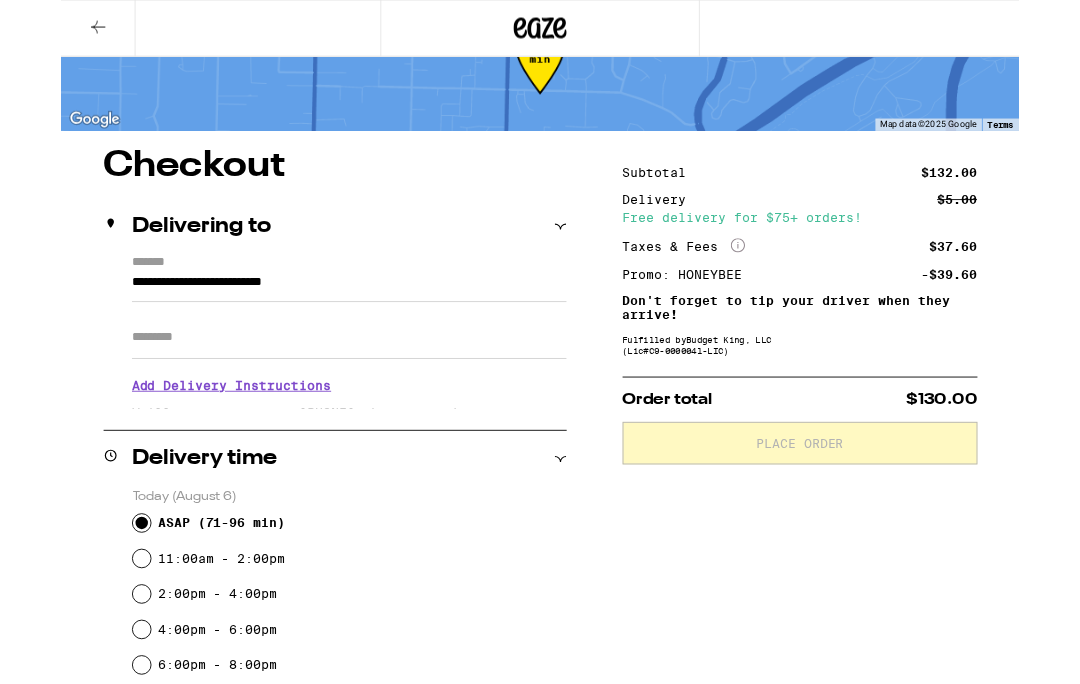 click on "Apt/Suite" at bounding box center [325, 381] 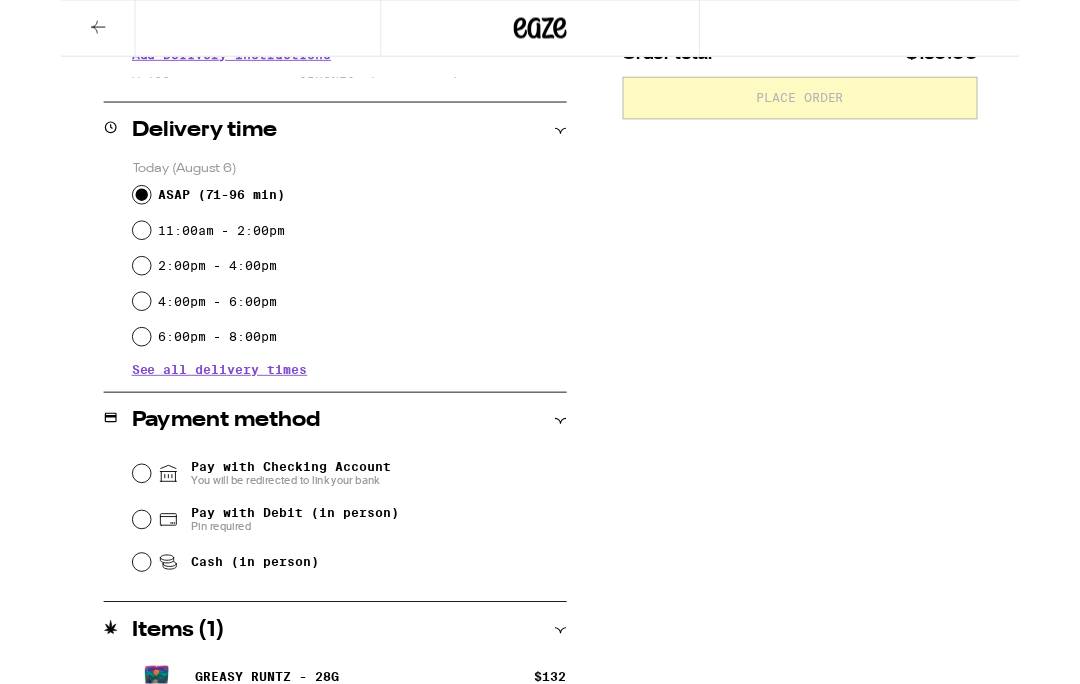 scroll, scrollTop: 508, scrollLeft: 0, axis: vertical 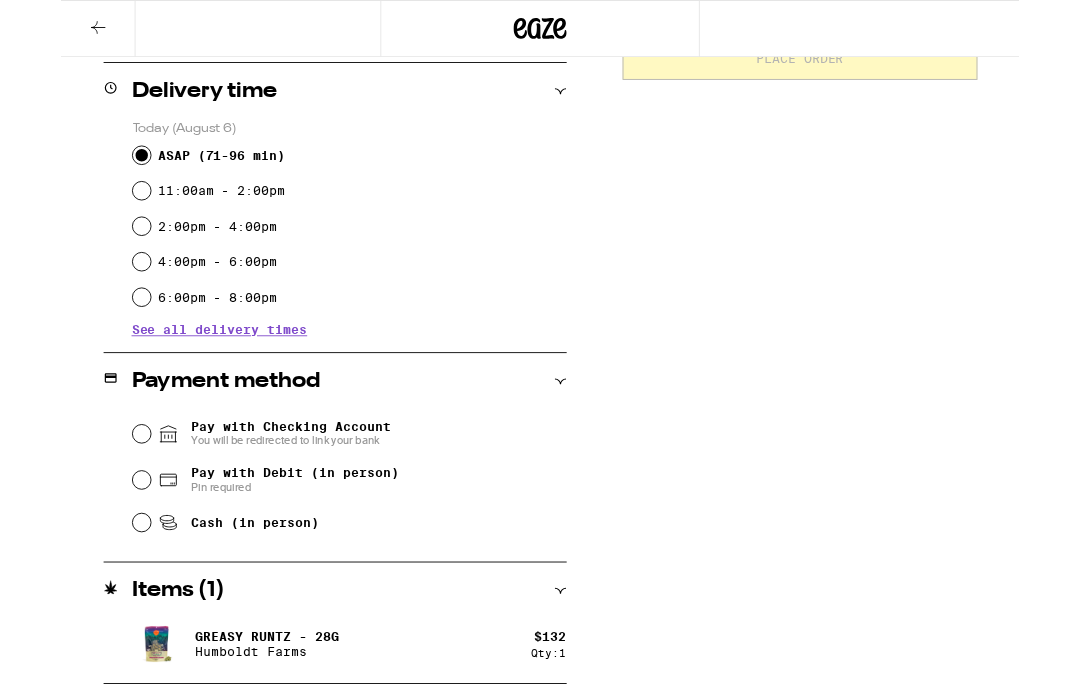 type on "*******" 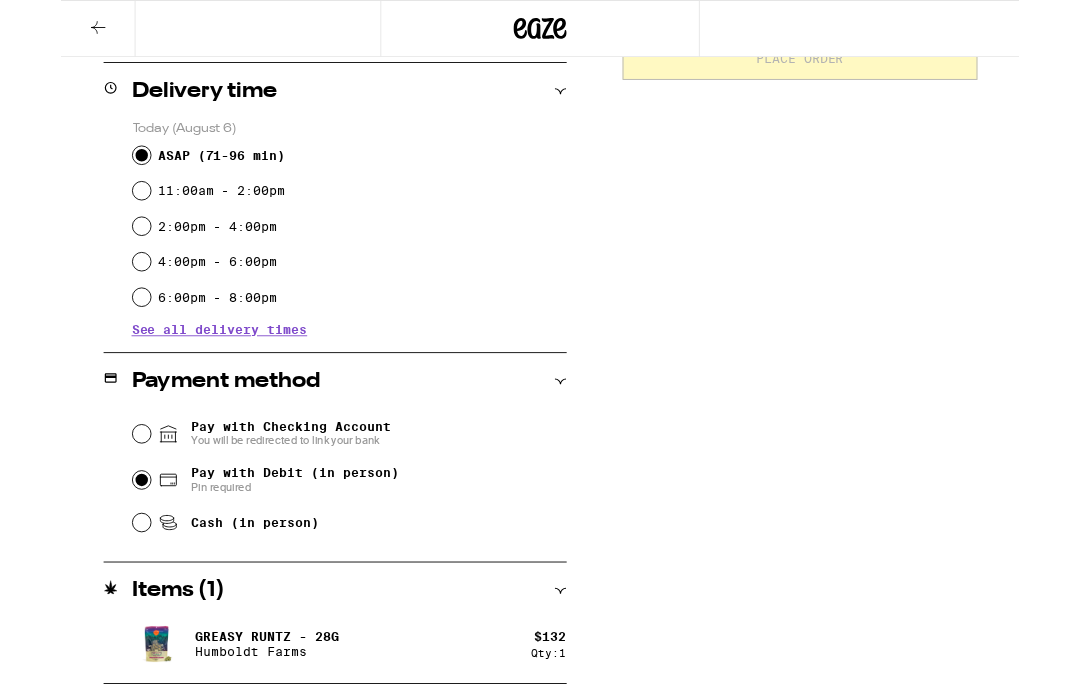 radio on "true" 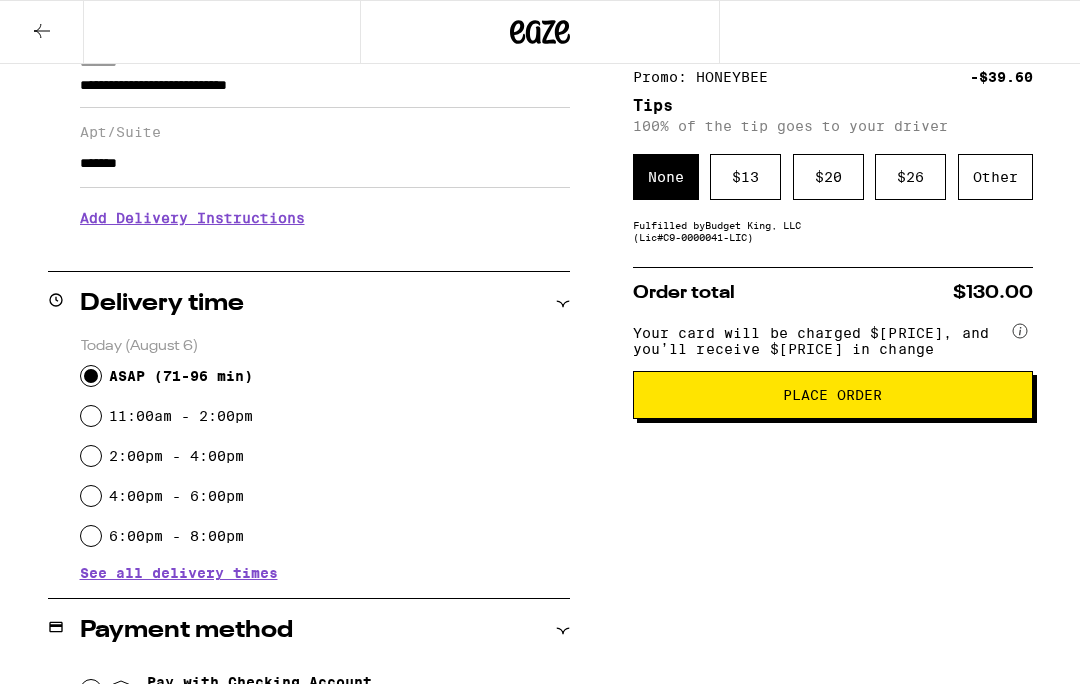 scroll, scrollTop: 306, scrollLeft: 0, axis: vertical 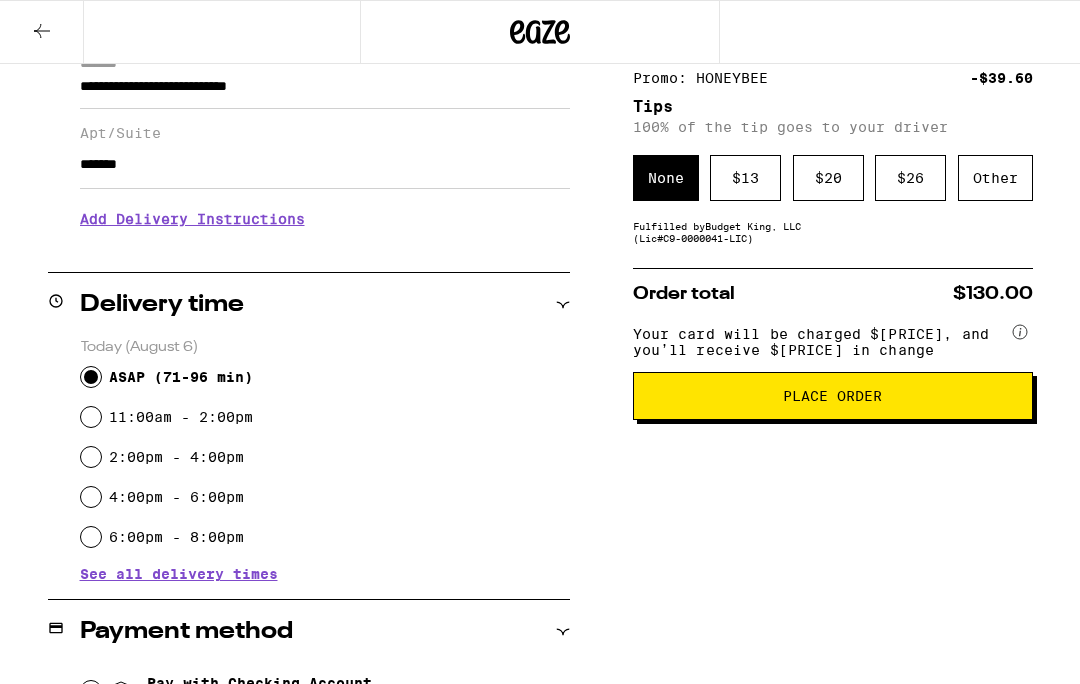 click on "Place Order" at bounding box center (833, 396) 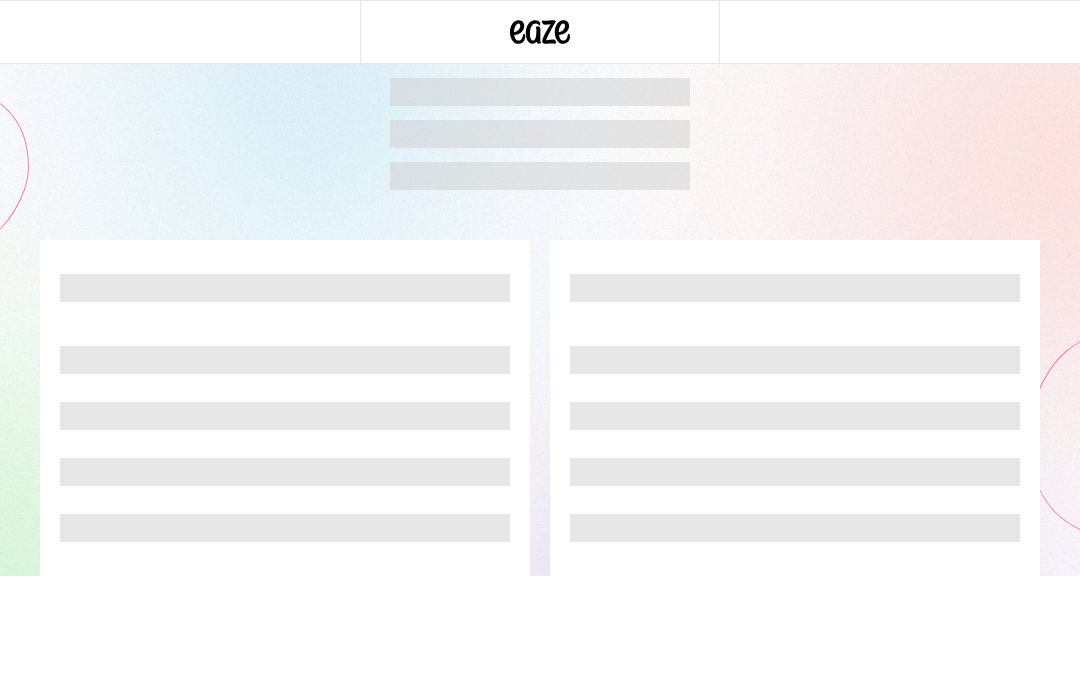 scroll, scrollTop: 0, scrollLeft: 0, axis: both 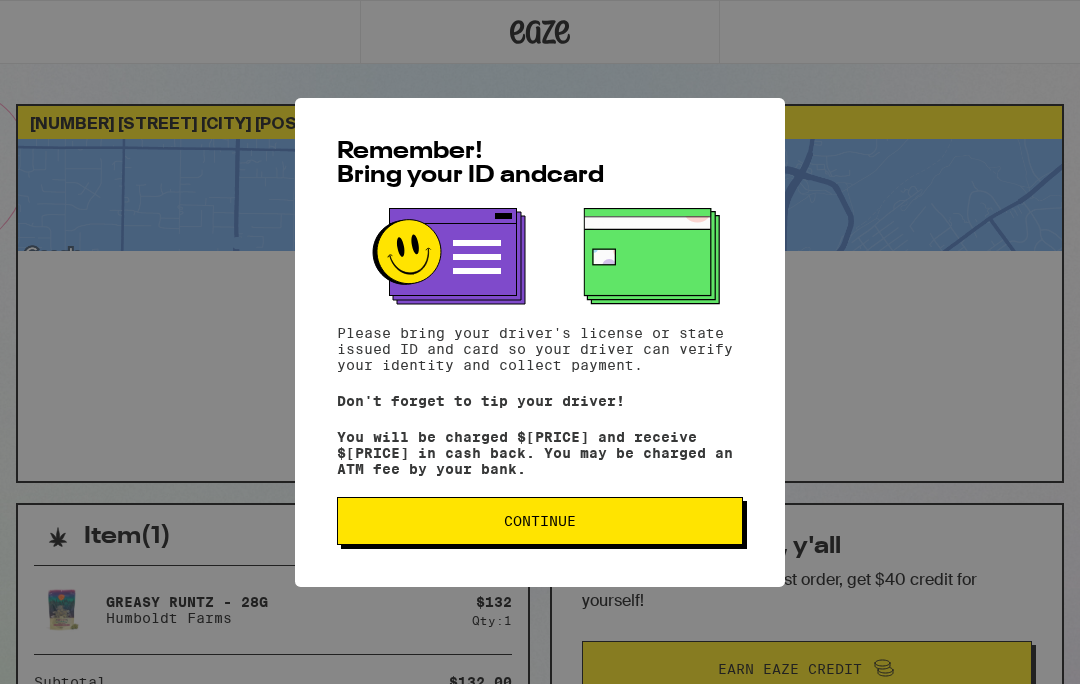 click on "Continue" at bounding box center (540, 521) 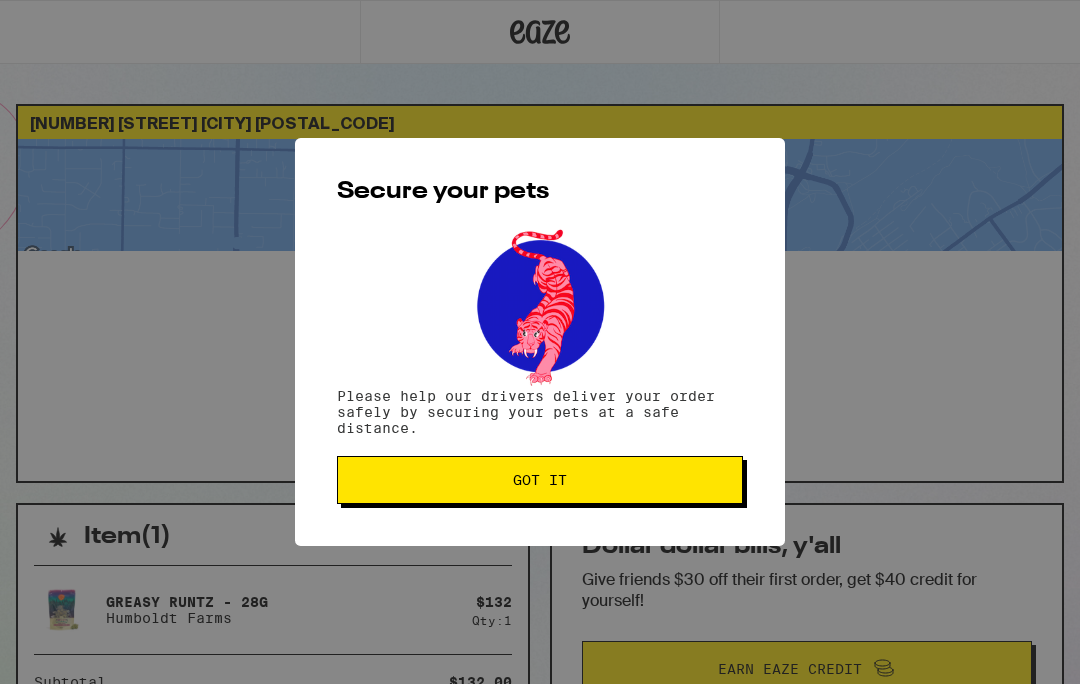 click on "Got it" at bounding box center [540, 480] 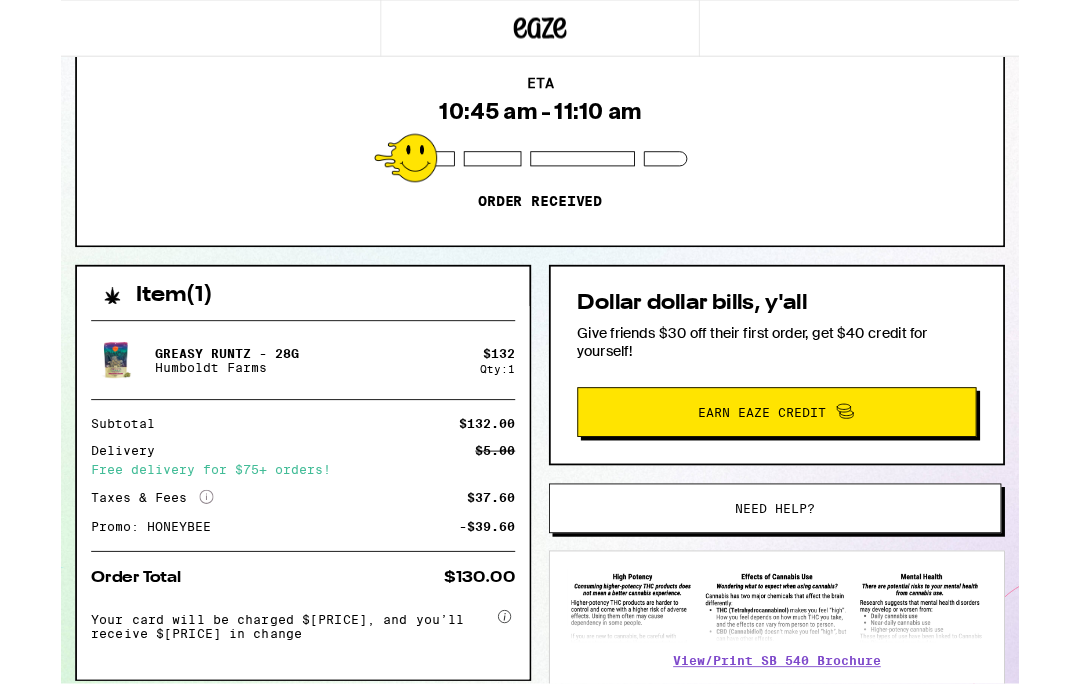scroll, scrollTop: 205, scrollLeft: 0, axis: vertical 